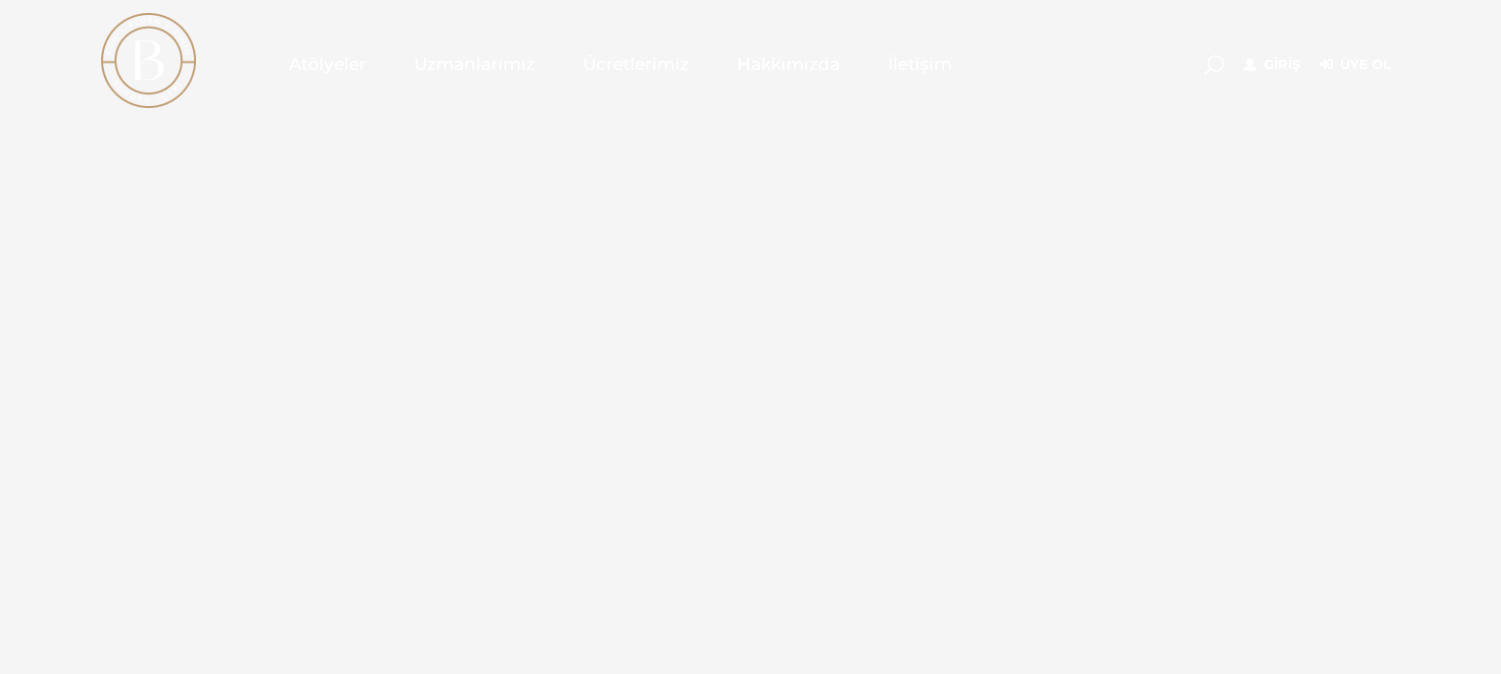 scroll, scrollTop: 0, scrollLeft: 0, axis: both 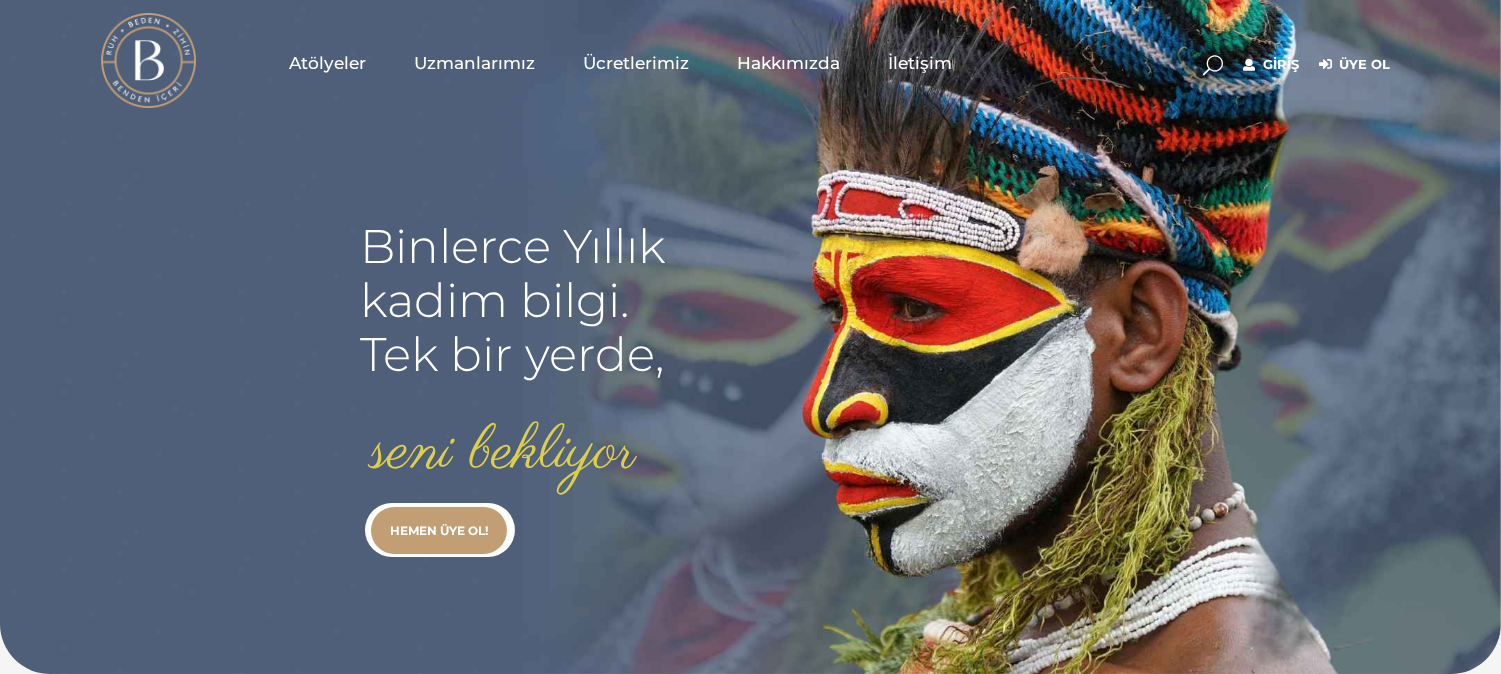 type on "[USERNAME]@[EXAMPLE.COM]" 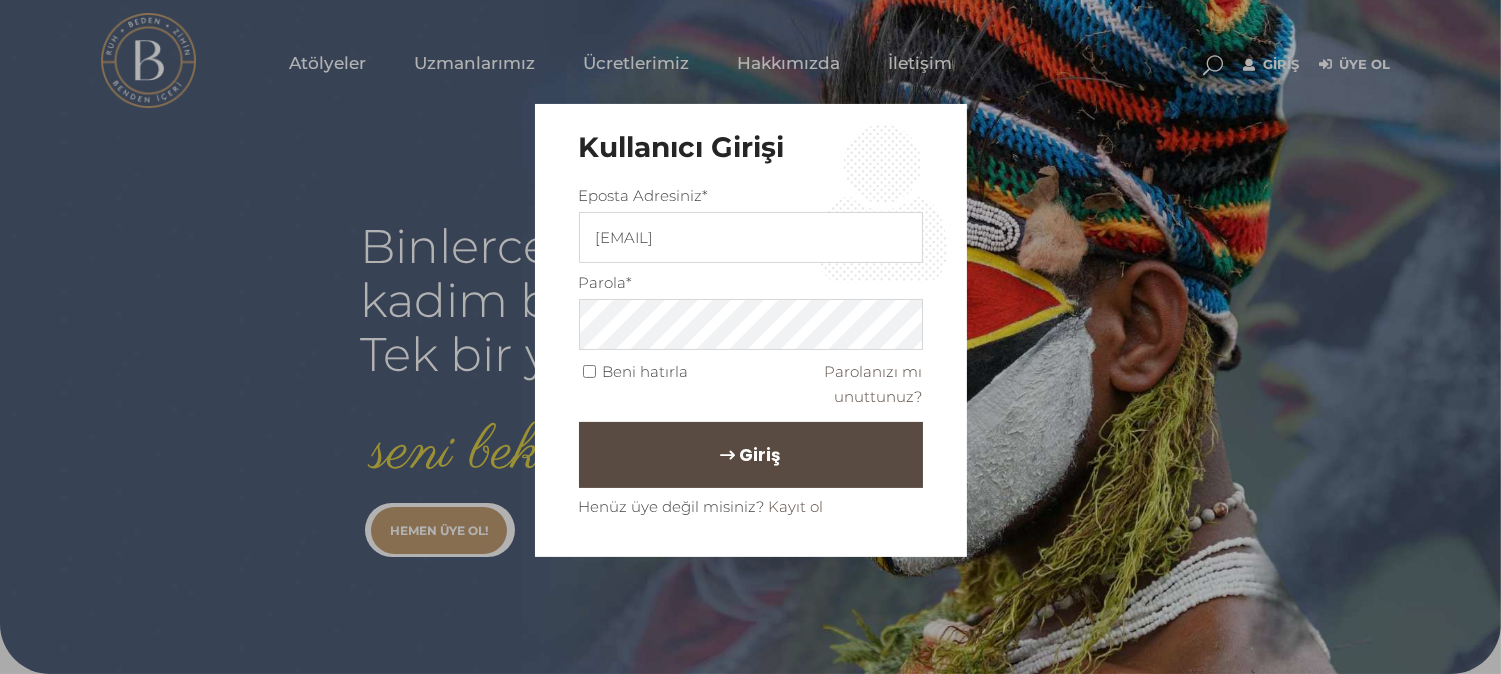 drag, startPoint x: 748, startPoint y: 446, endPoint x: 733, endPoint y: 436, distance: 18.027756 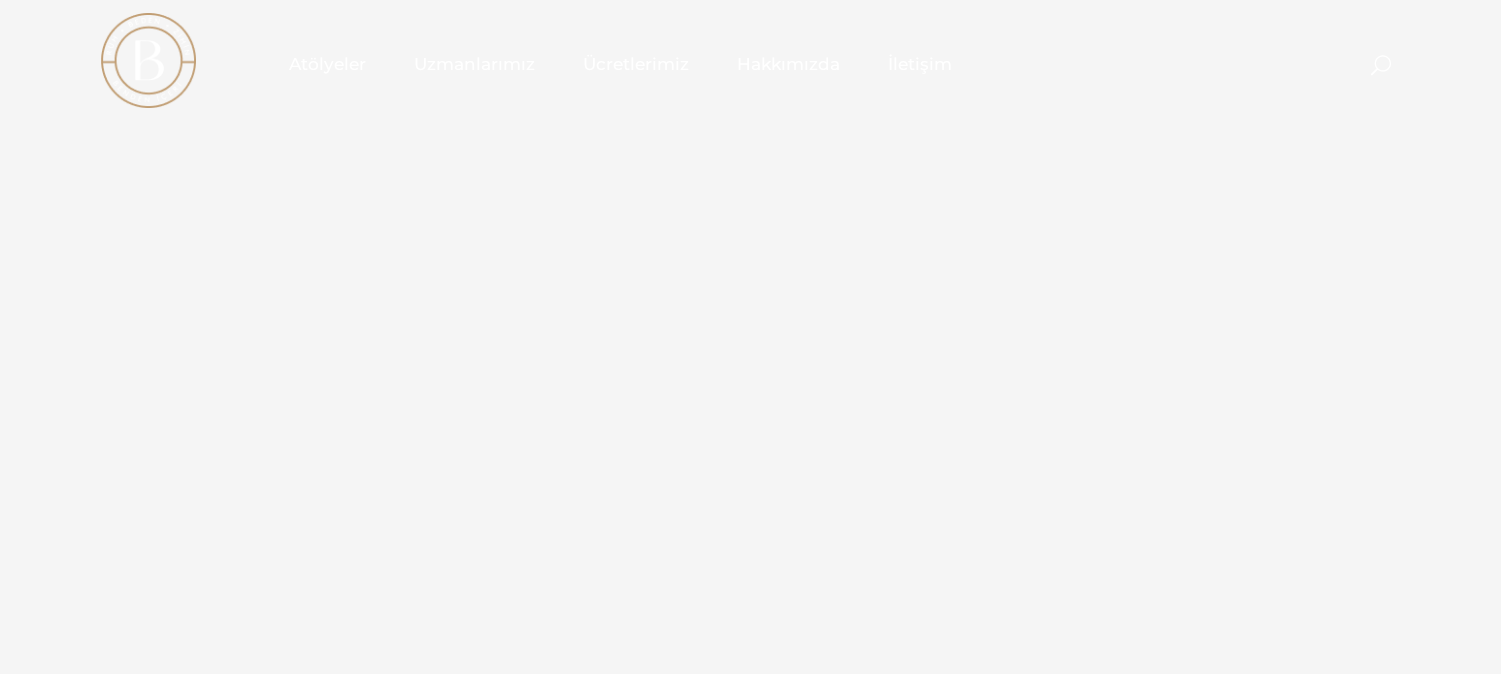 scroll, scrollTop: 0, scrollLeft: 0, axis: both 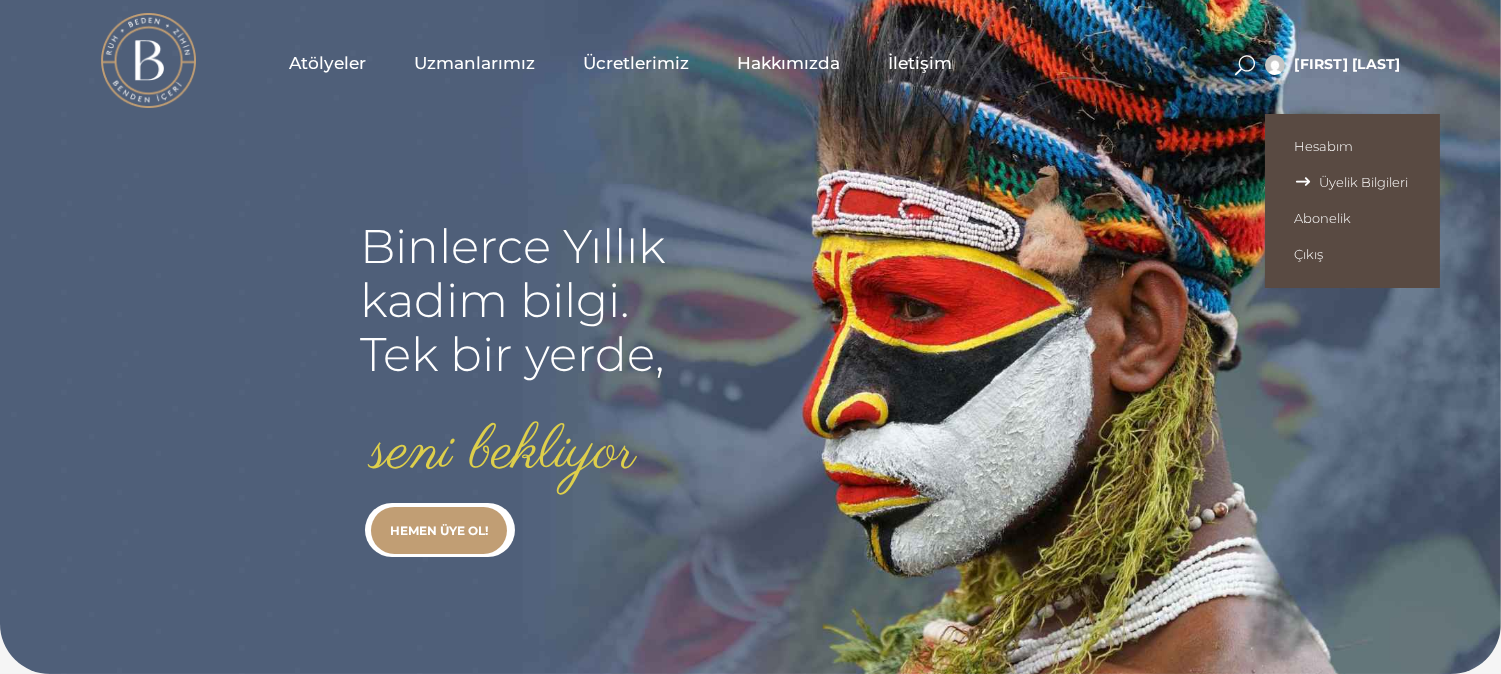 click on "Üyelik Bilgileri" at bounding box center [1352, 182] 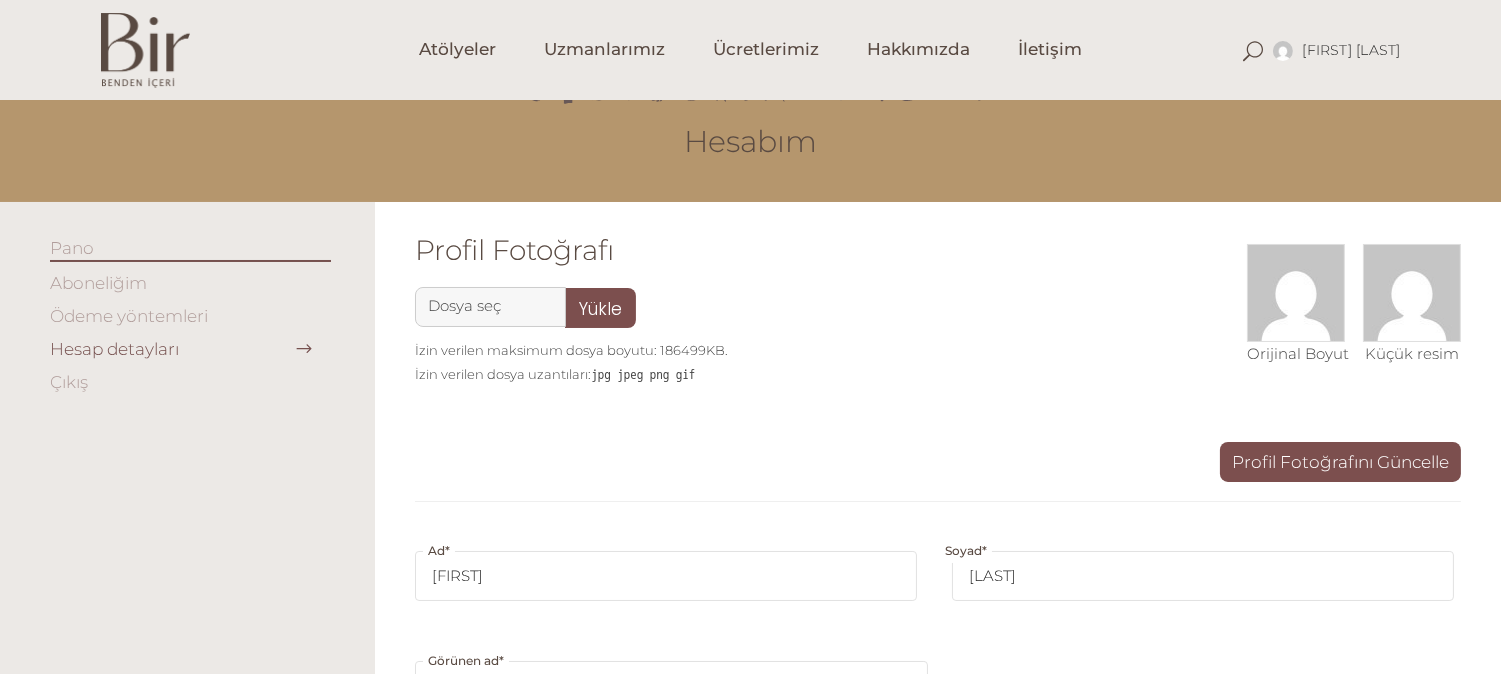 scroll, scrollTop: 0, scrollLeft: 0, axis: both 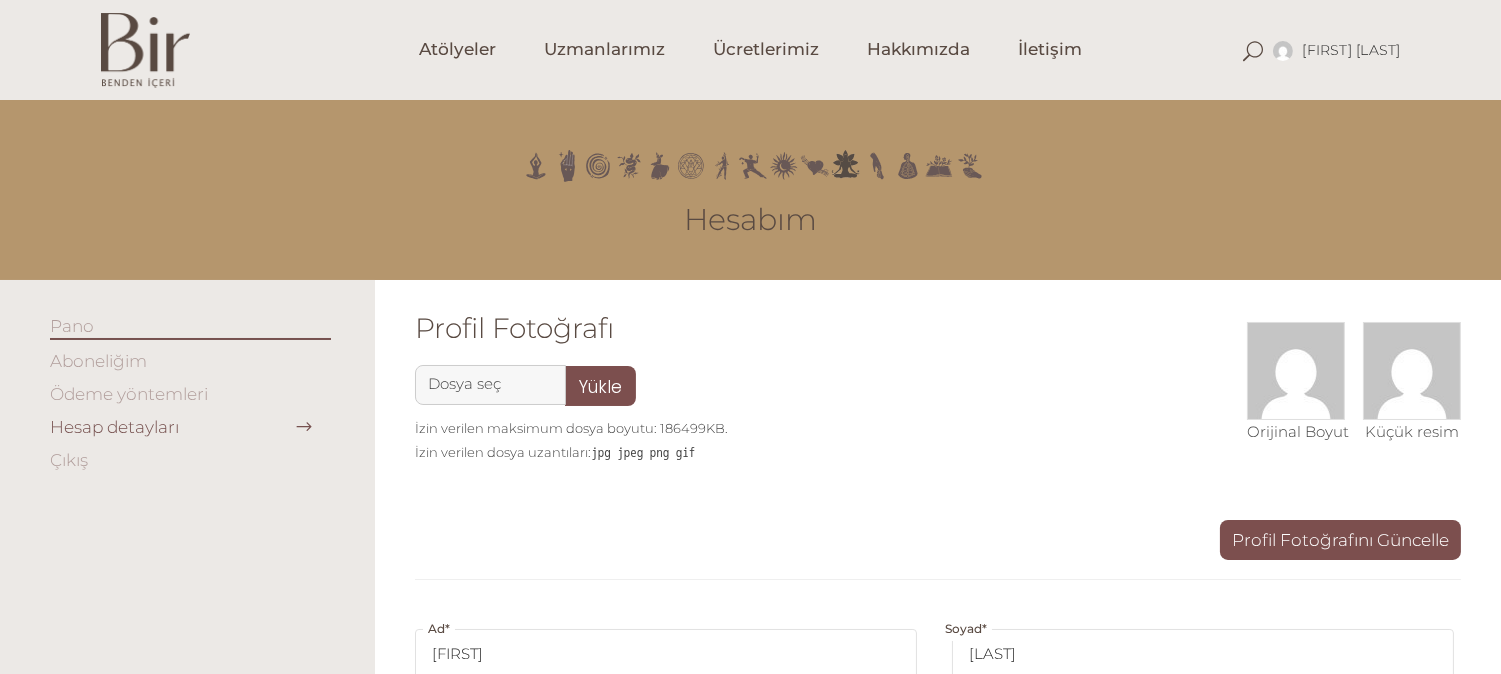 click on "Aboneliğim" at bounding box center (98, 361) 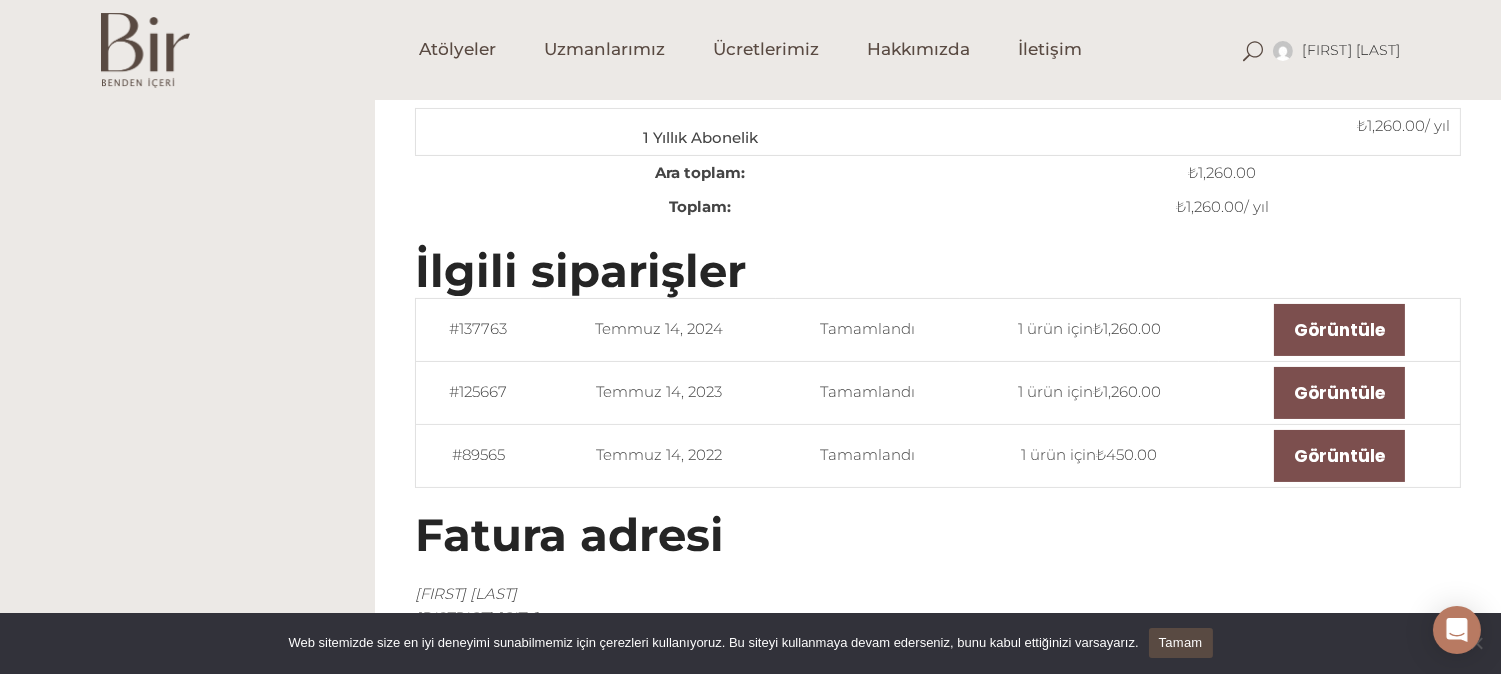 scroll, scrollTop: 98, scrollLeft: 0, axis: vertical 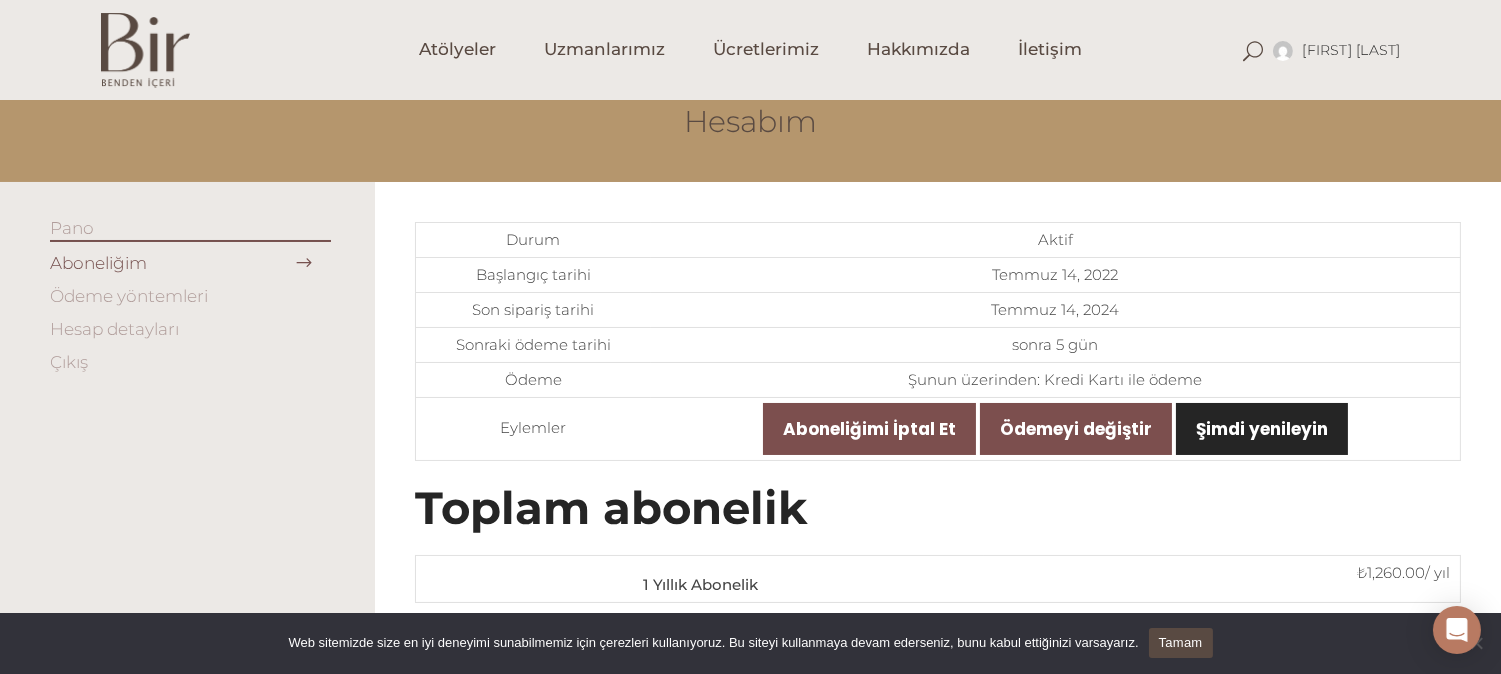 click on "Şimdi yenileyin" at bounding box center (1262, 429) 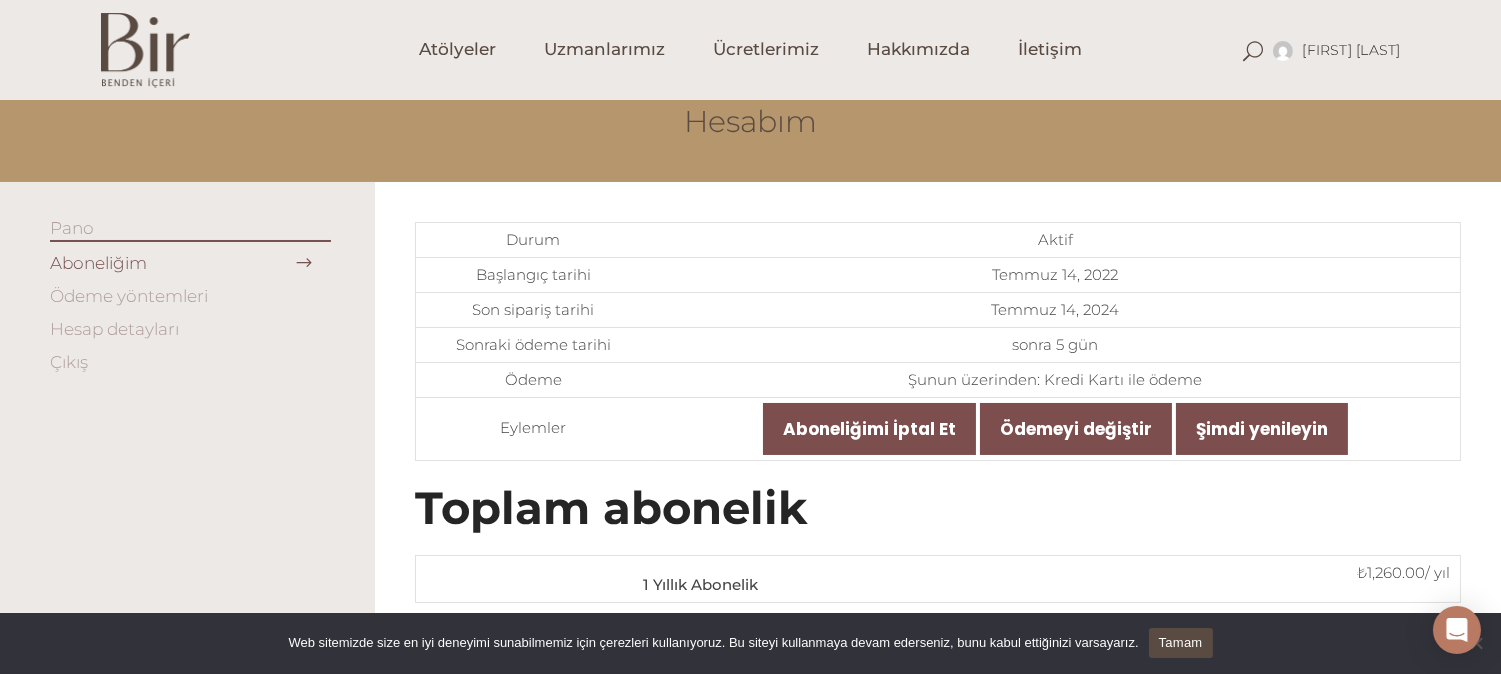 click on "Tamam" at bounding box center [1181, 643] 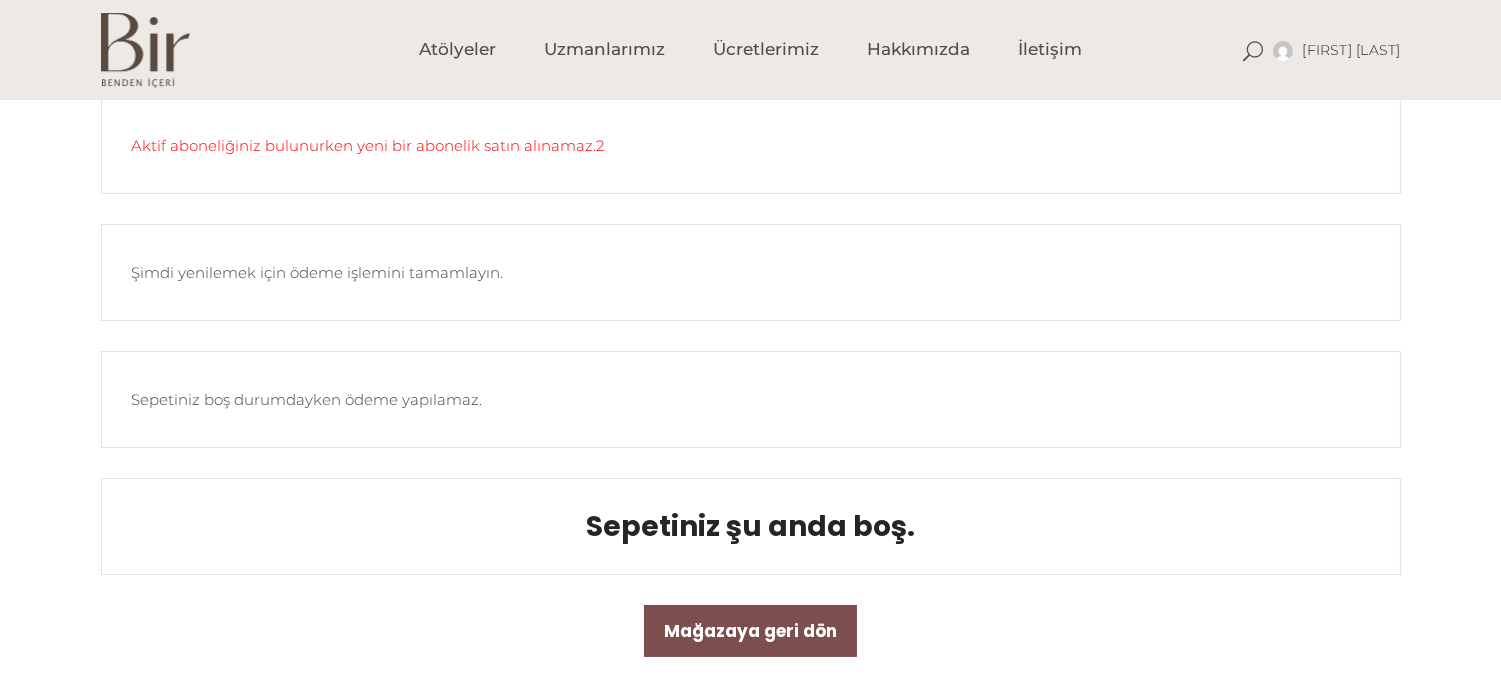 scroll, scrollTop: 0, scrollLeft: 0, axis: both 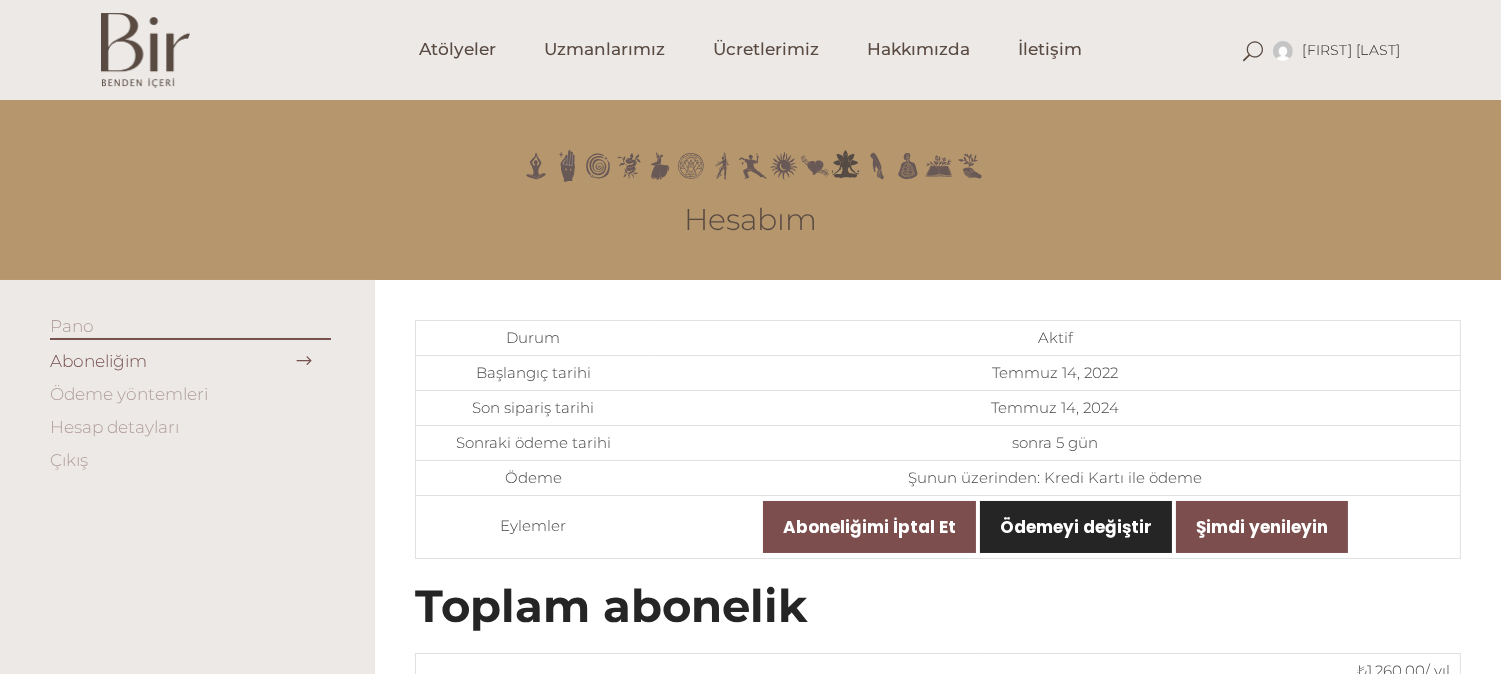 click on "Ödemeyi değiştir" at bounding box center [1076, 527] 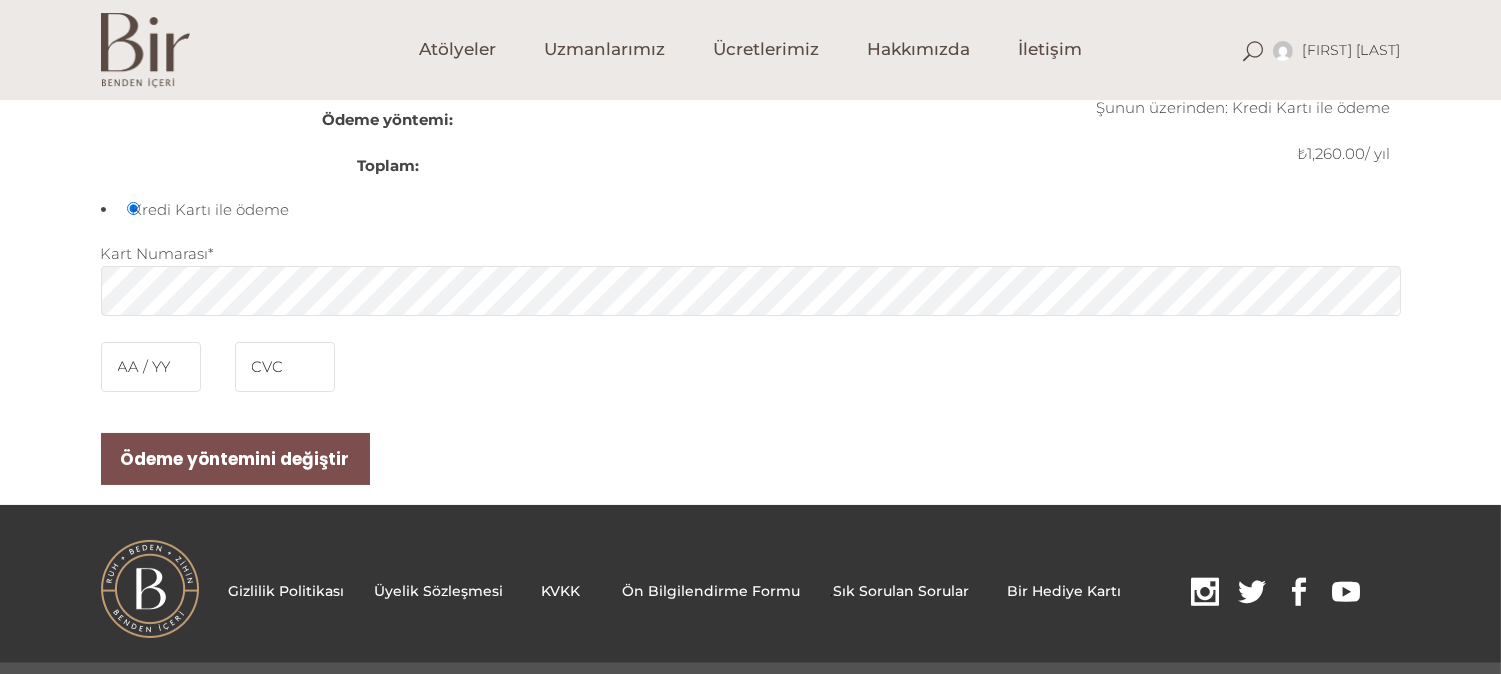 scroll, scrollTop: 333, scrollLeft: 0, axis: vertical 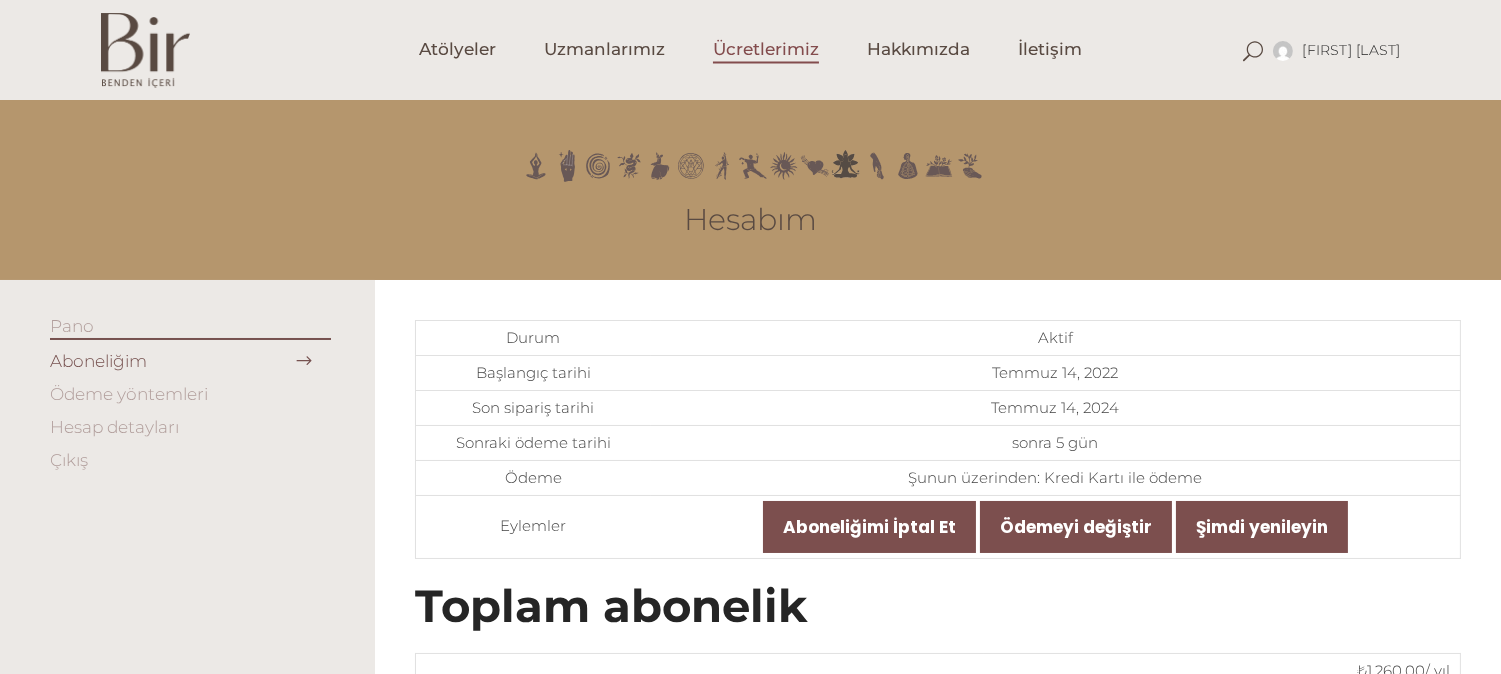 click on "Ücretlerimiz" at bounding box center [766, 50] 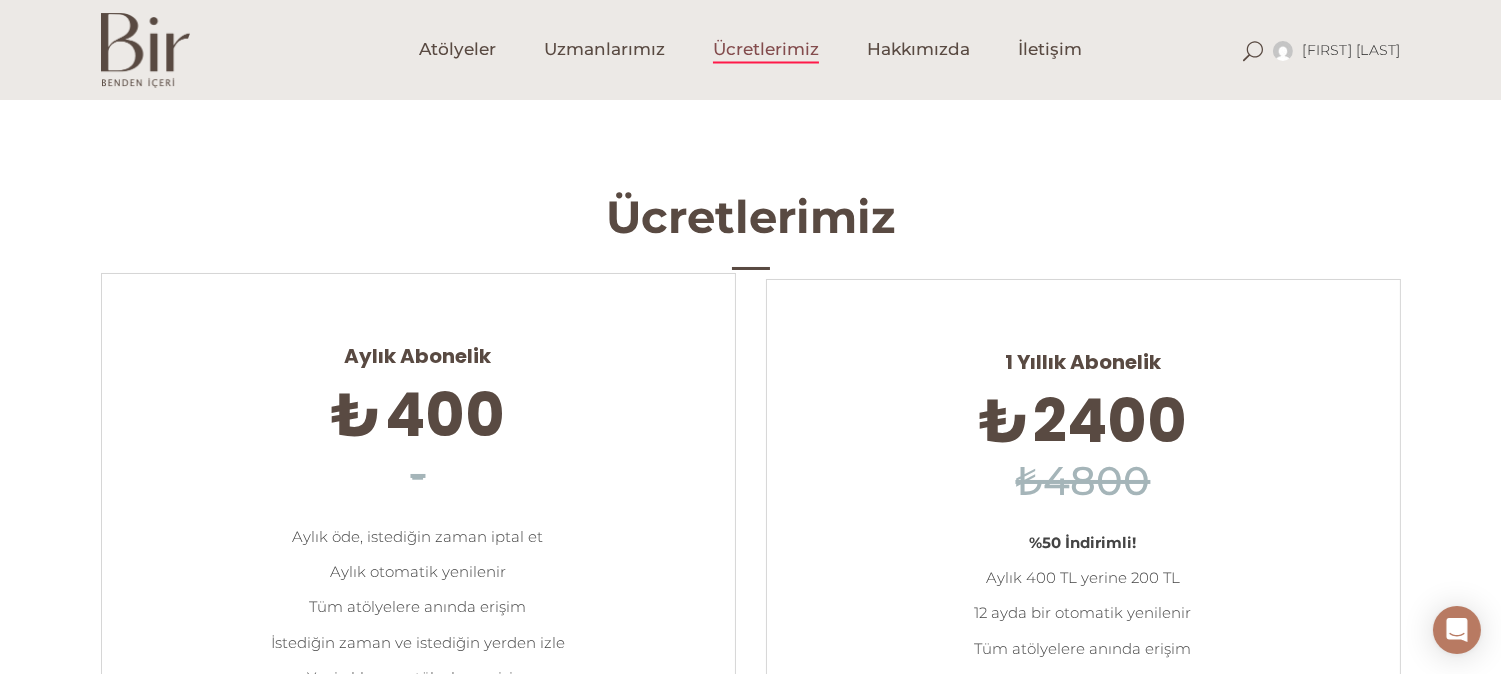 scroll, scrollTop: 0, scrollLeft: 0, axis: both 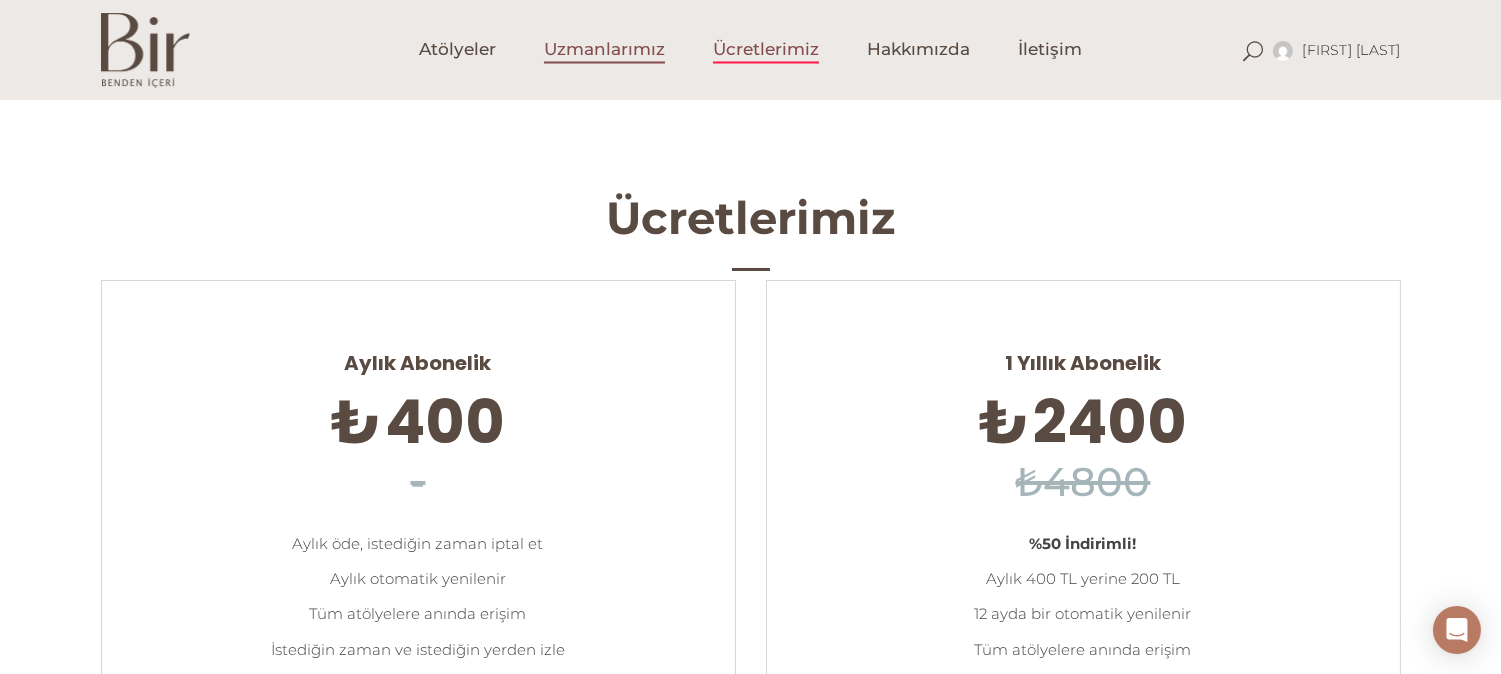 click on "Uzmanlarımız" at bounding box center (604, 50) 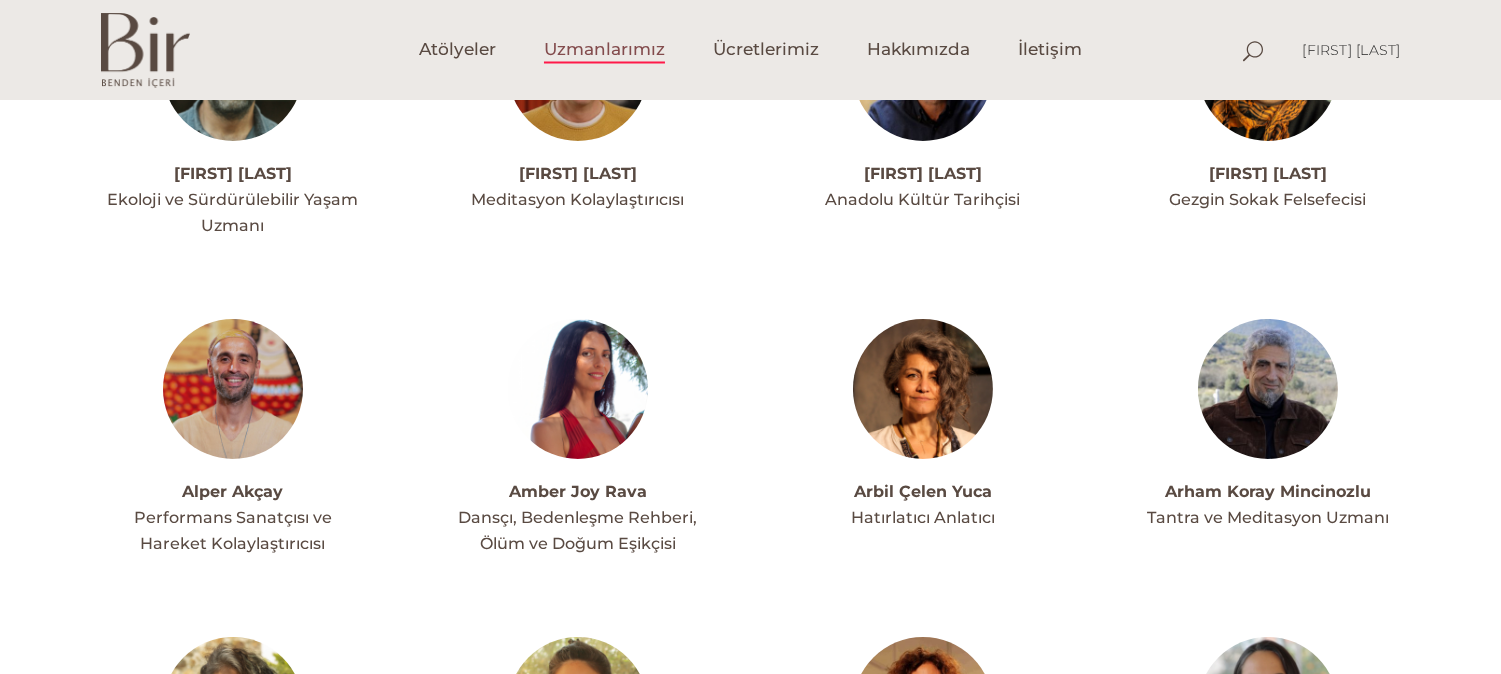 scroll, scrollTop: 333, scrollLeft: 0, axis: vertical 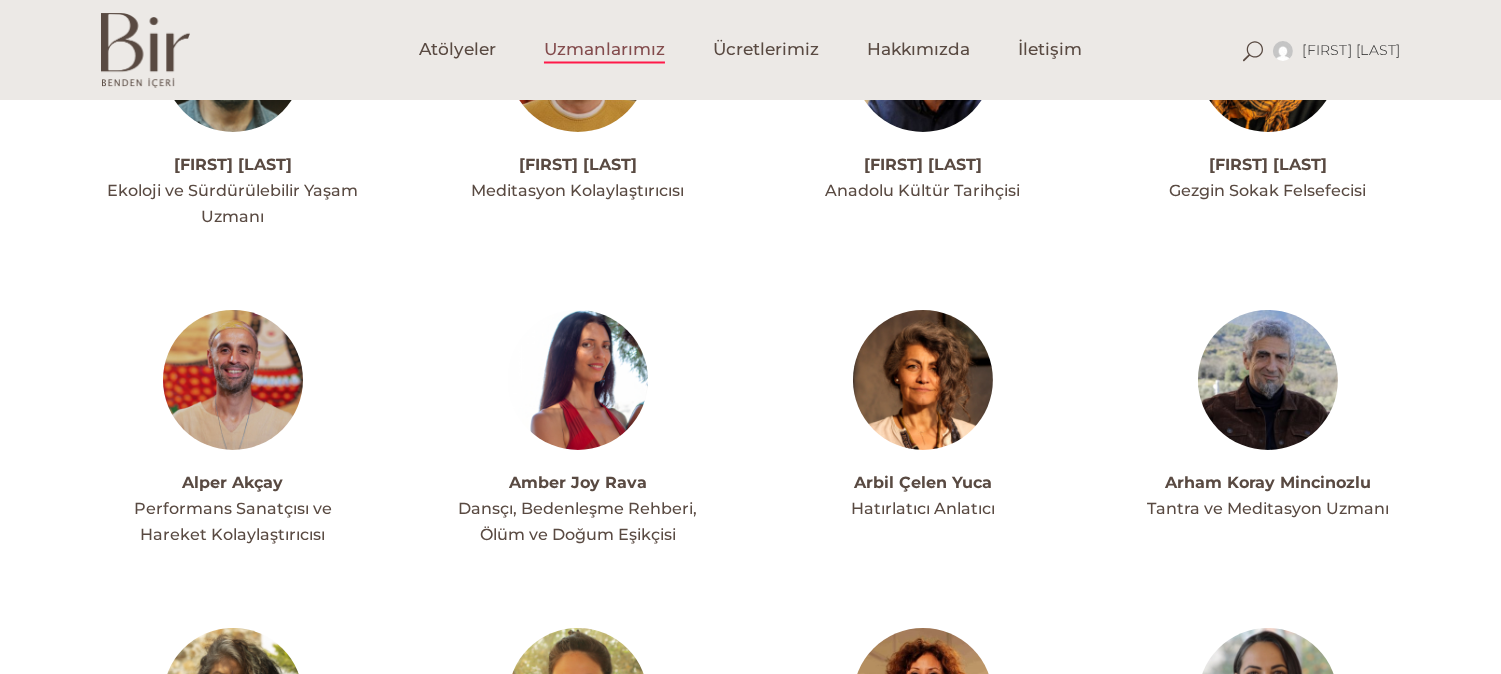click at bounding box center [578, 380] 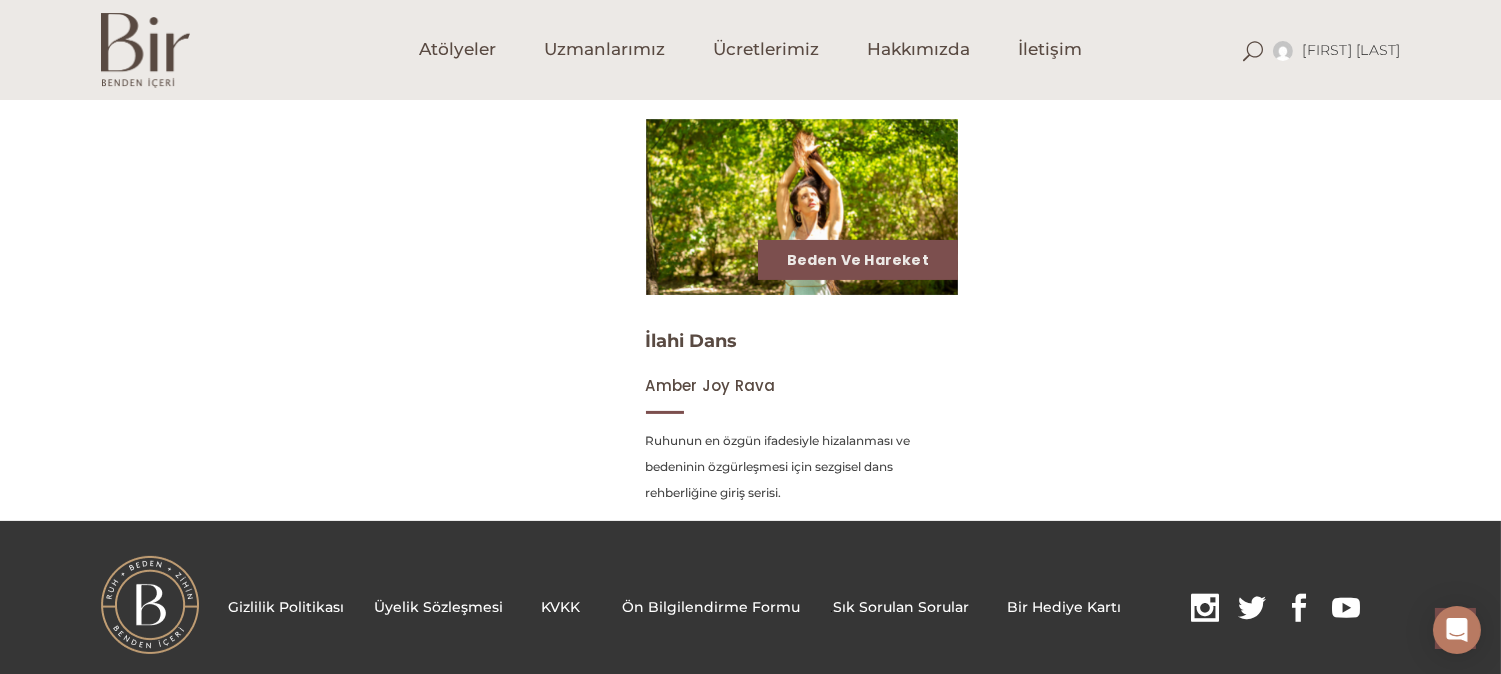 scroll, scrollTop: 885, scrollLeft: 0, axis: vertical 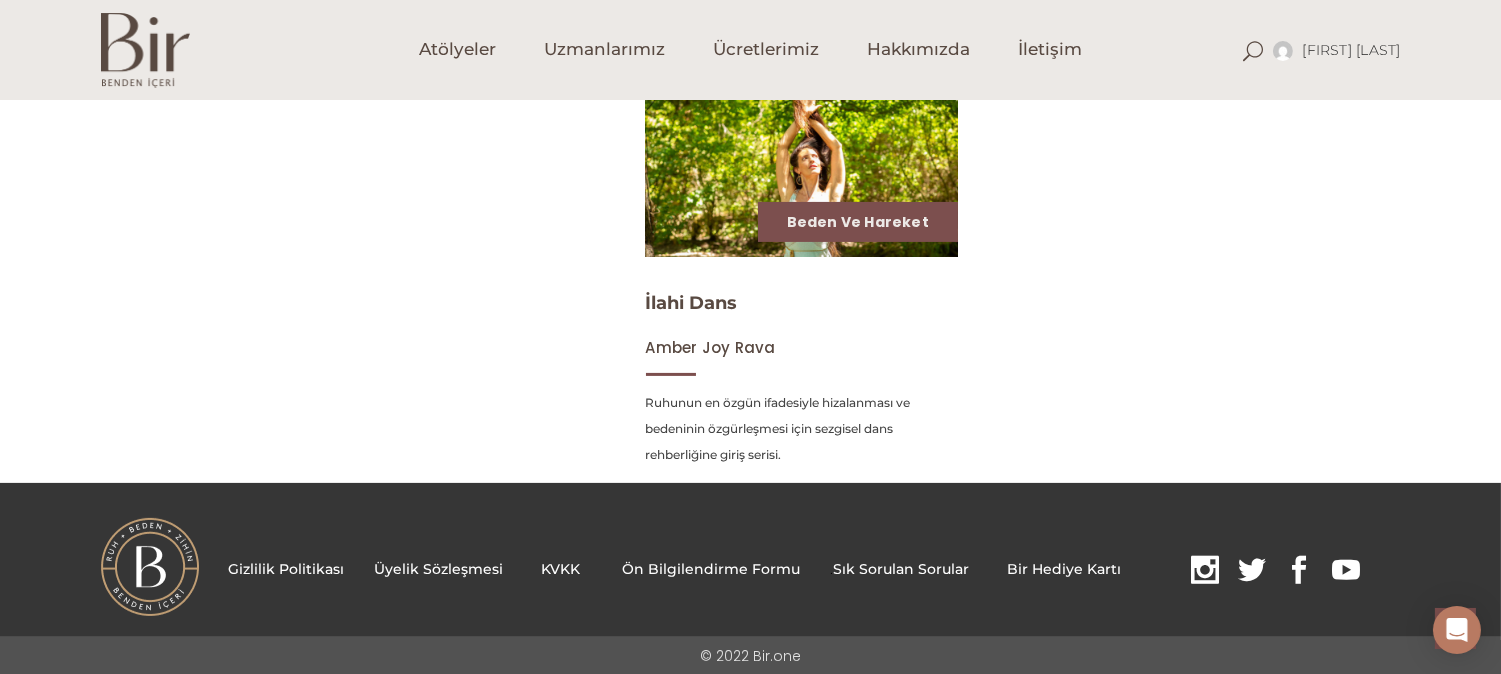 click at bounding box center [802, 168] 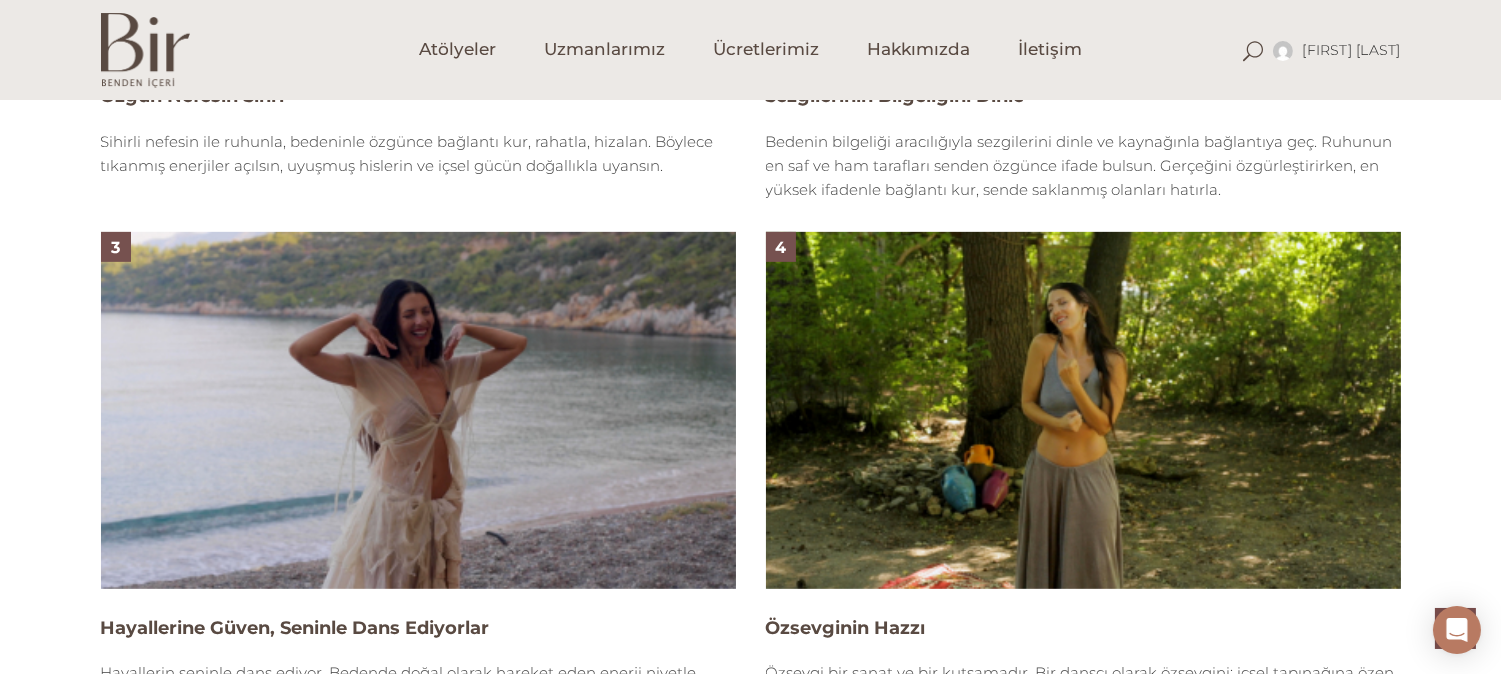 scroll, scrollTop: 1777, scrollLeft: 0, axis: vertical 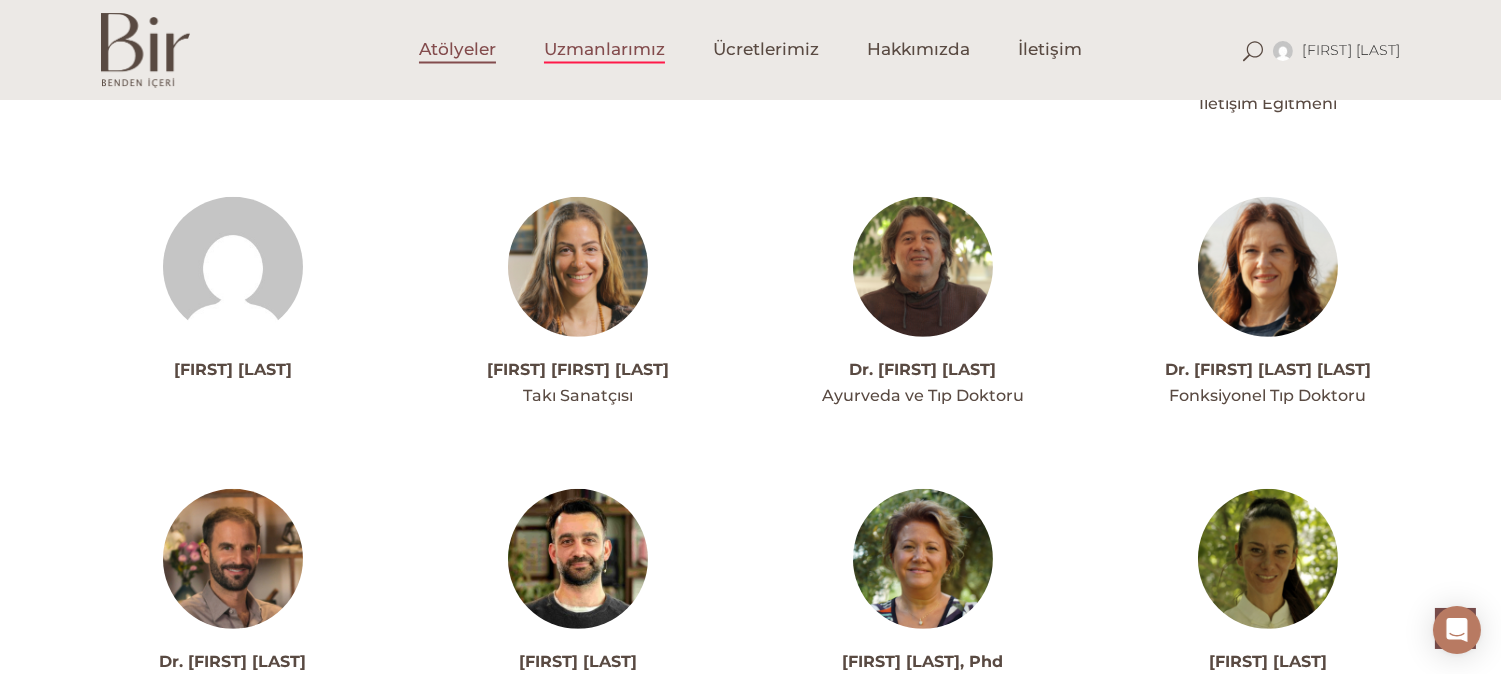 click on "Atölyeler" at bounding box center [457, 50] 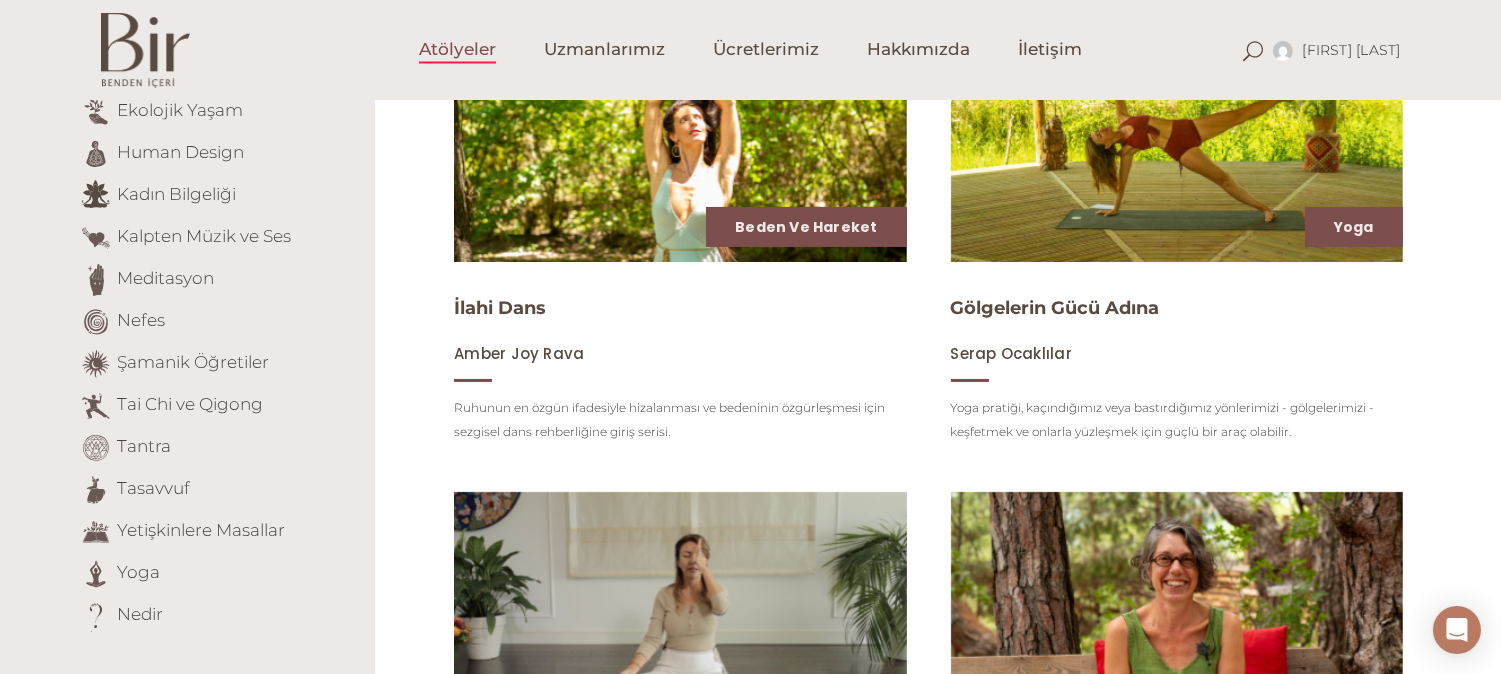 scroll, scrollTop: 555, scrollLeft: 0, axis: vertical 